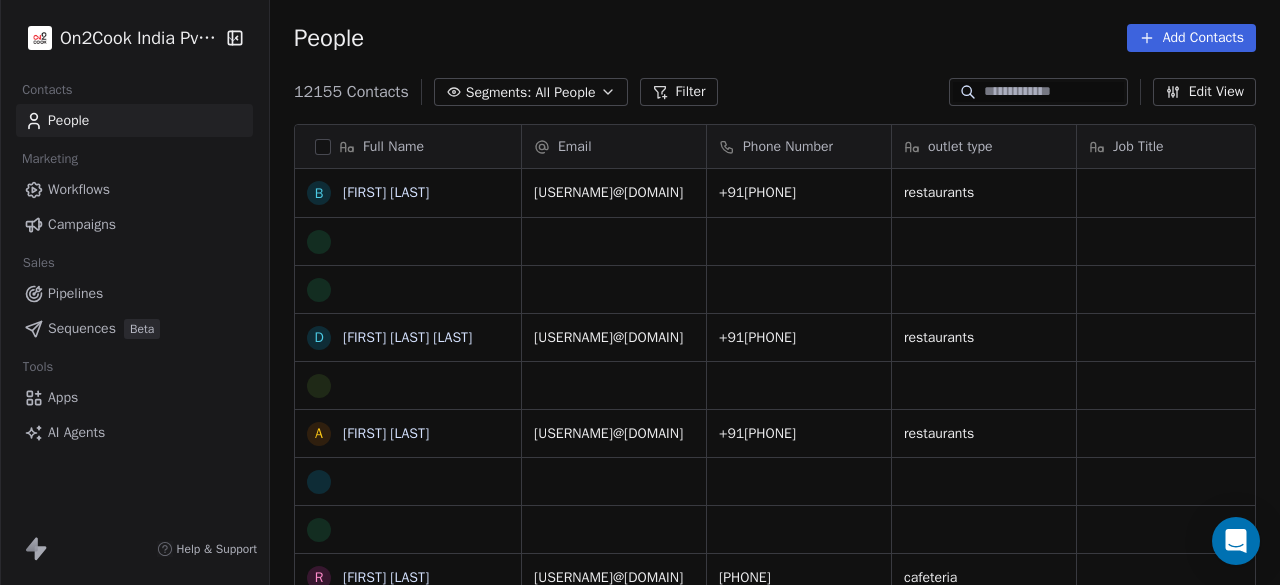 scroll, scrollTop: 0, scrollLeft: 0, axis: both 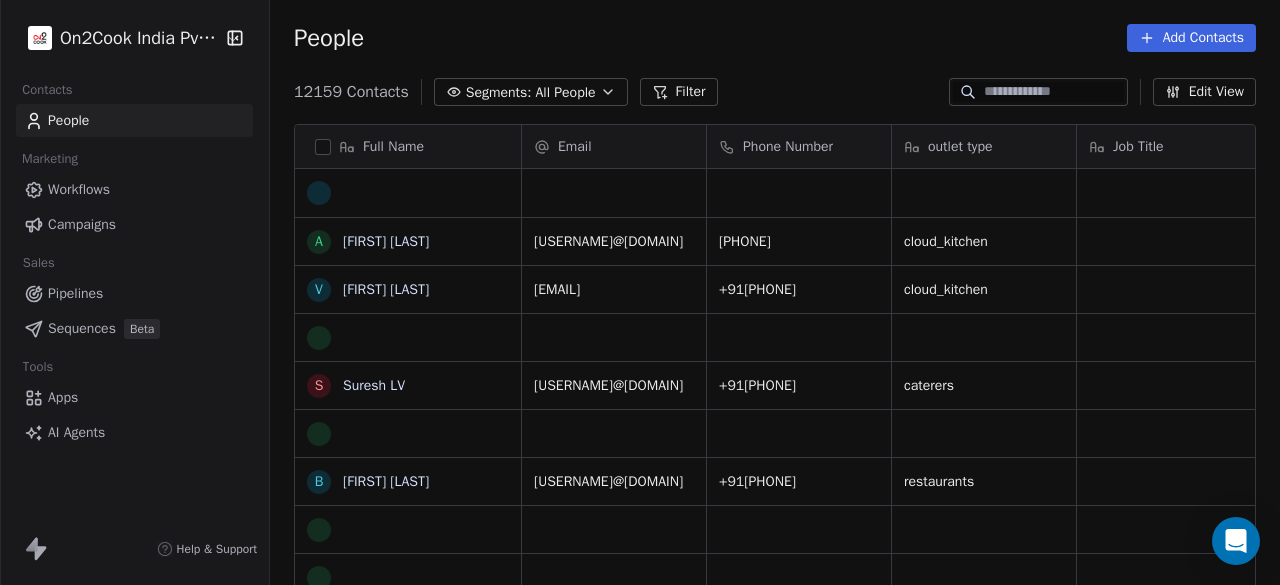 click on "People  Add Contacts" at bounding box center [775, 38] 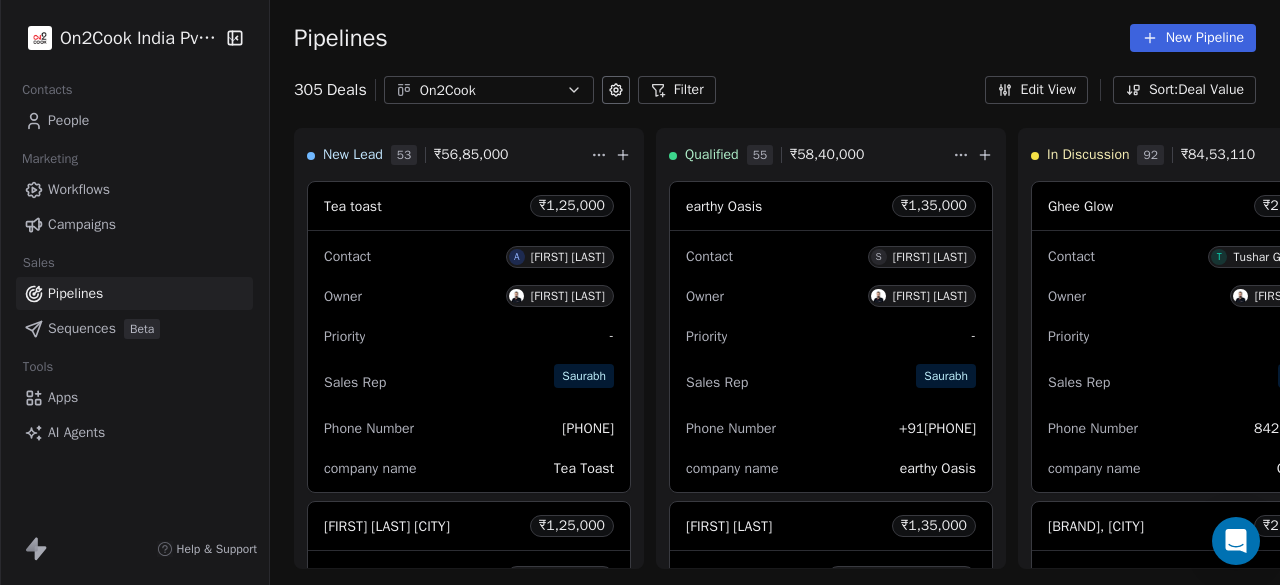 click 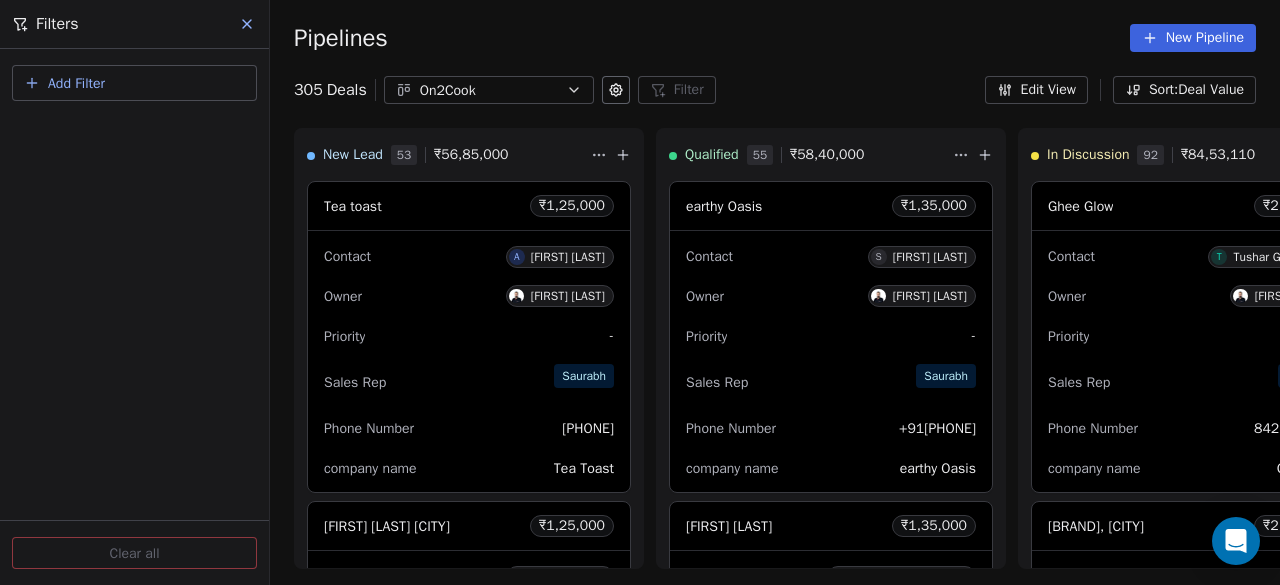 click on "Add Filter" at bounding box center (134, 83) 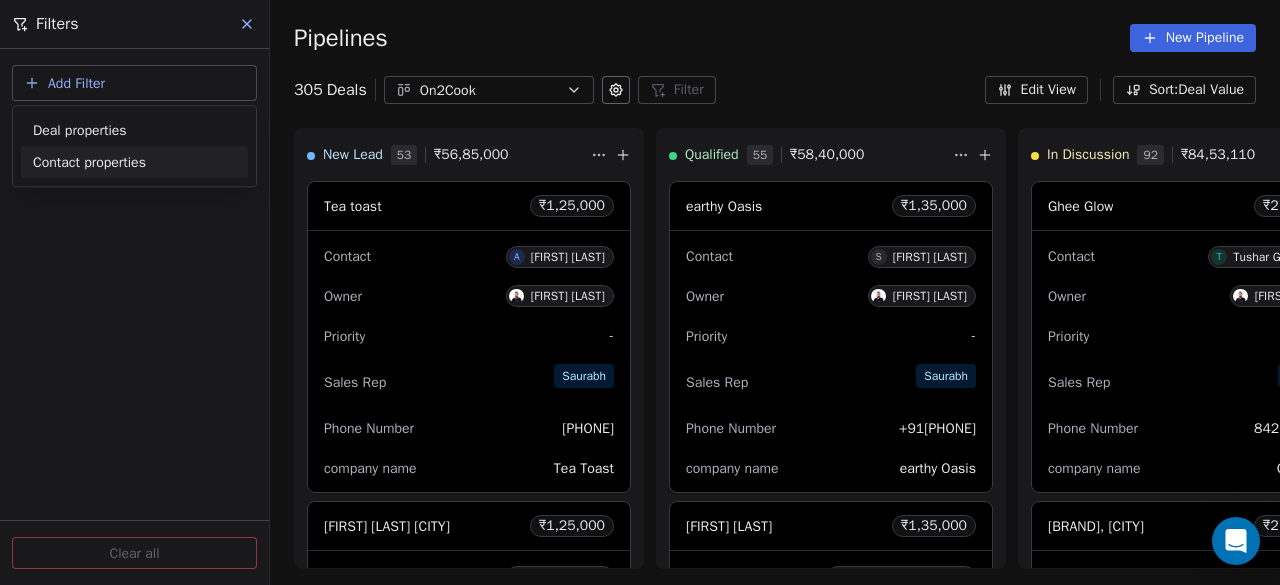click on "Contact properties" at bounding box center [89, 162] 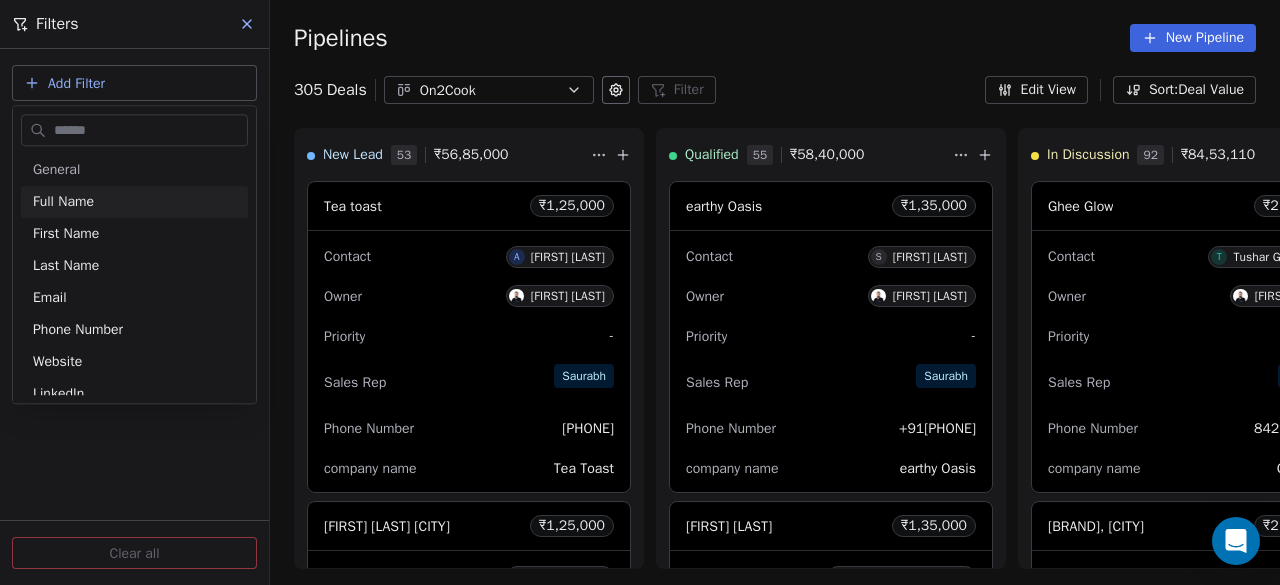 click at bounding box center (148, 130) 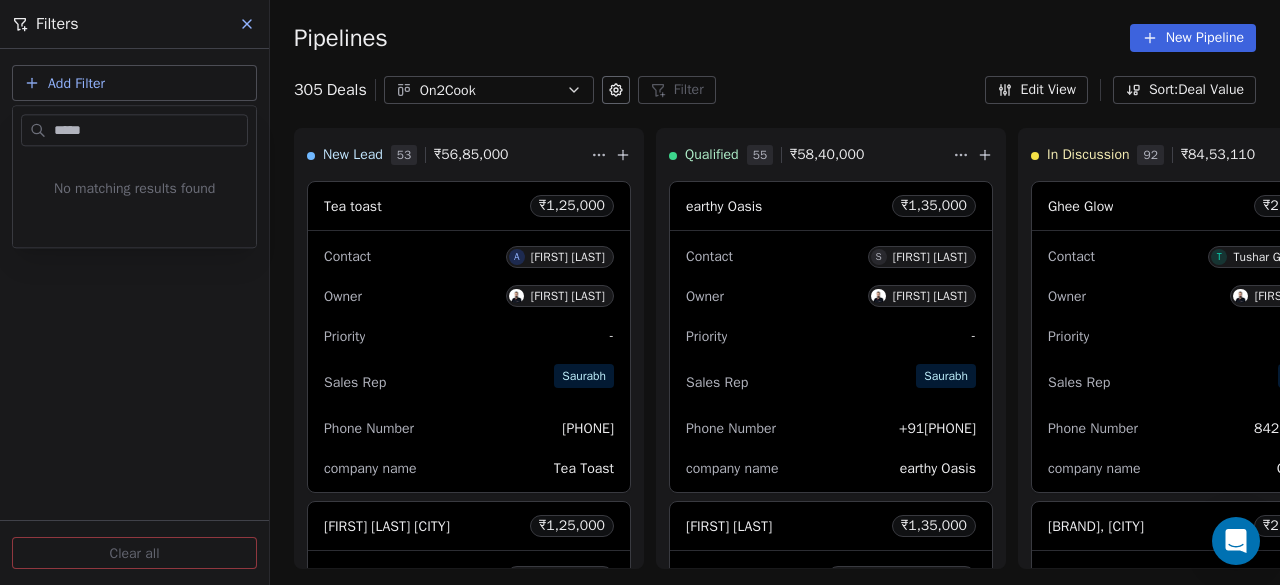 type on "*****" 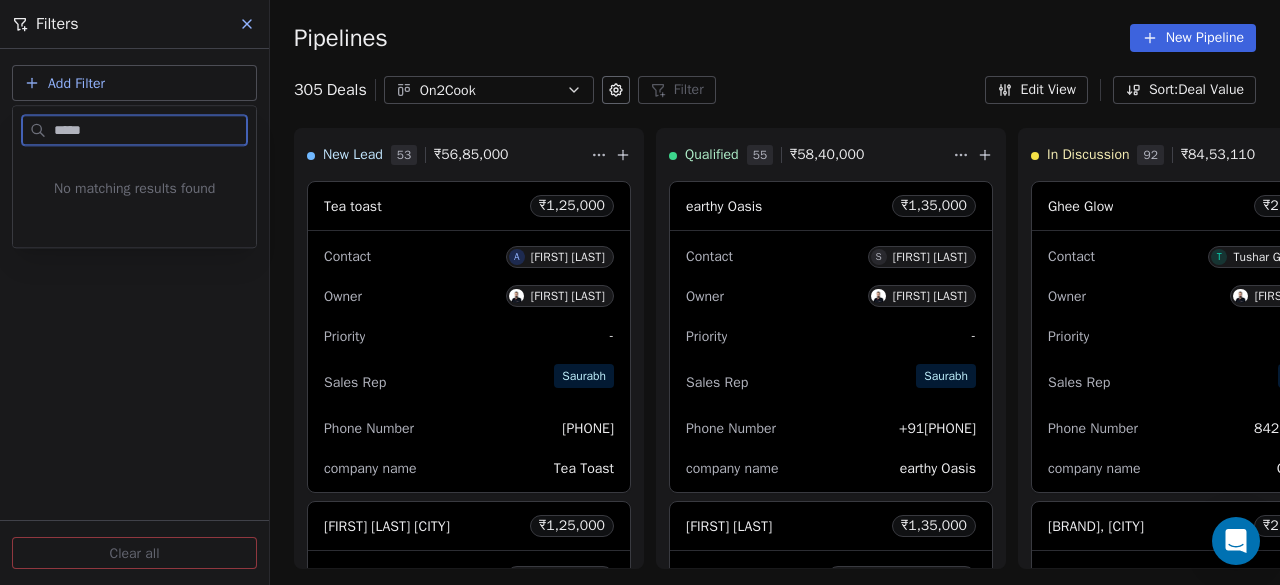 click on "No matching results found" at bounding box center [134, 188] 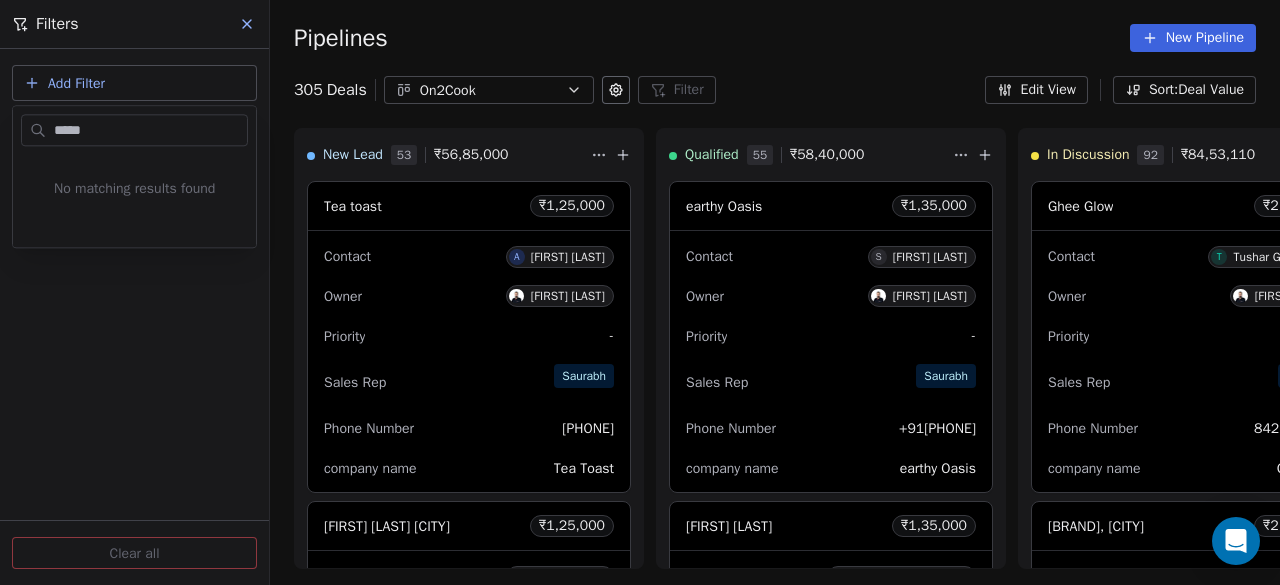 click on "On2Cook India Pvt. Ltd. Contacts People Marketing Workflows Campaigns Sales Pipelines Sequences Beta Tools Apps AI Agents Help & Support Pipelines New Pipeline 305 Deals On2Cook Filter Filters Add Filter Clear all Edit View Sort: Deal Value New Lead 53 ₹ 56,85,000 Tea toast ₹ 1,25,000 Contact A [FIRST] [LAST] Owner [FIRST] [LAST] Priority - Sales Rep [FIRST] [LAST] Phone Number [PHONE] company name Tea Toast [FIRST] [LAST] [CITY] ₹ 1,25,000 Contact R [FIRST] [LAST] Owner [FIRST] [LAST] Priority - Sales Rep [FIRST] [LAST] Phone Number +91[PHONE] company name Bonjour cool point Zayka Restaurant ₹ 1,25,000 Contact A [FIRST] [LAST] Owner [FIRST] [LAST] Priority - Sales Rep [FIRST] [LAST] Phone Number +91[PHONE] company name Jayka Earth ₹ 1,25,000 Contact G [FIRST] [LAST] Owner [FIRST] [LAST] Priority Medium Sales Rep [FIRST] [LAST] Phone Number [PHONE] company name earth Poona Cafe ₹ 1,25,000 Contact K [FIRST] [LAST] Owner [FIRST] [LAST] Priority - Sales Rep [FIRST] [LAST] Phone Number [PHONE]
company name Poona कॅफे house" at bounding box center (640, 292) 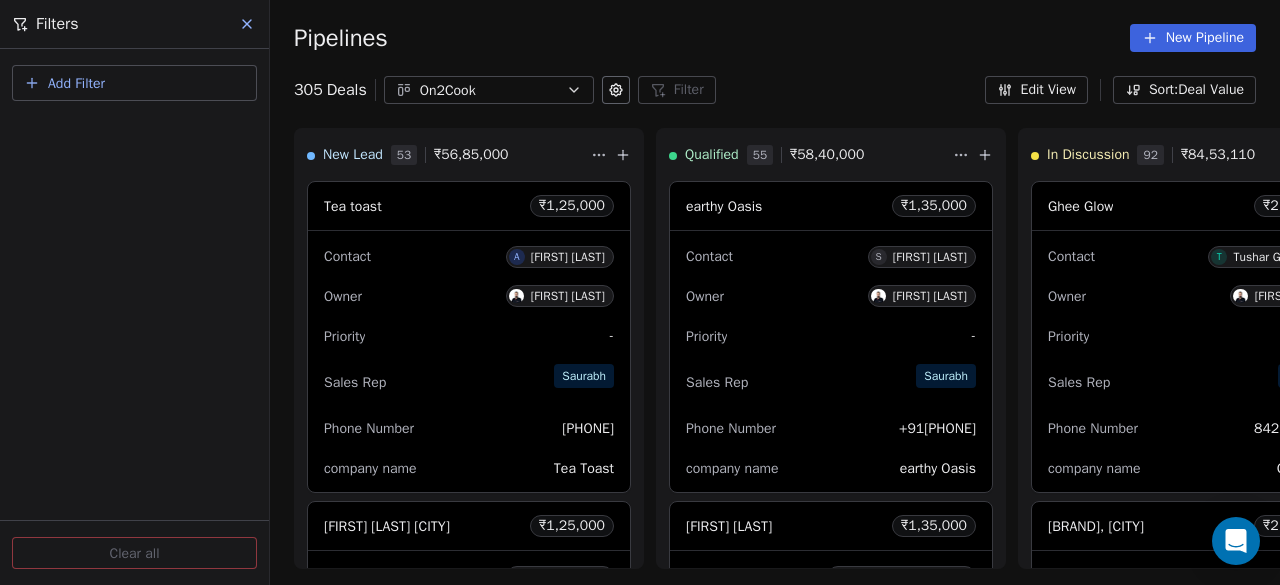 click on "Add Filter" at bounding box center (76, 83) 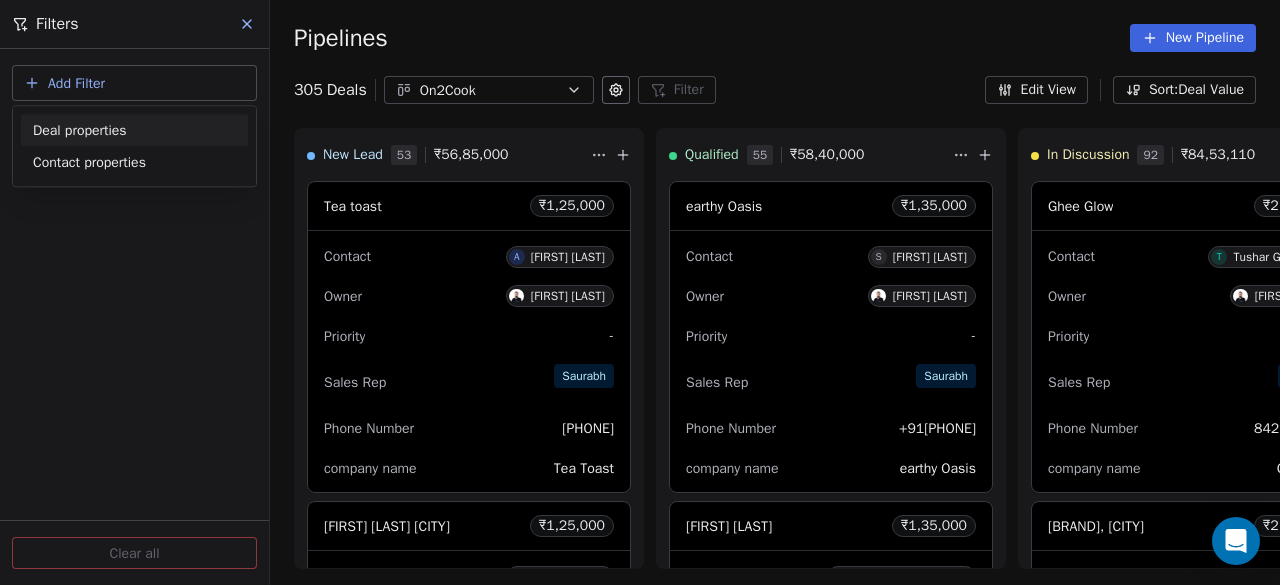 click on "Deal properties" at bounding box center (80, 130) 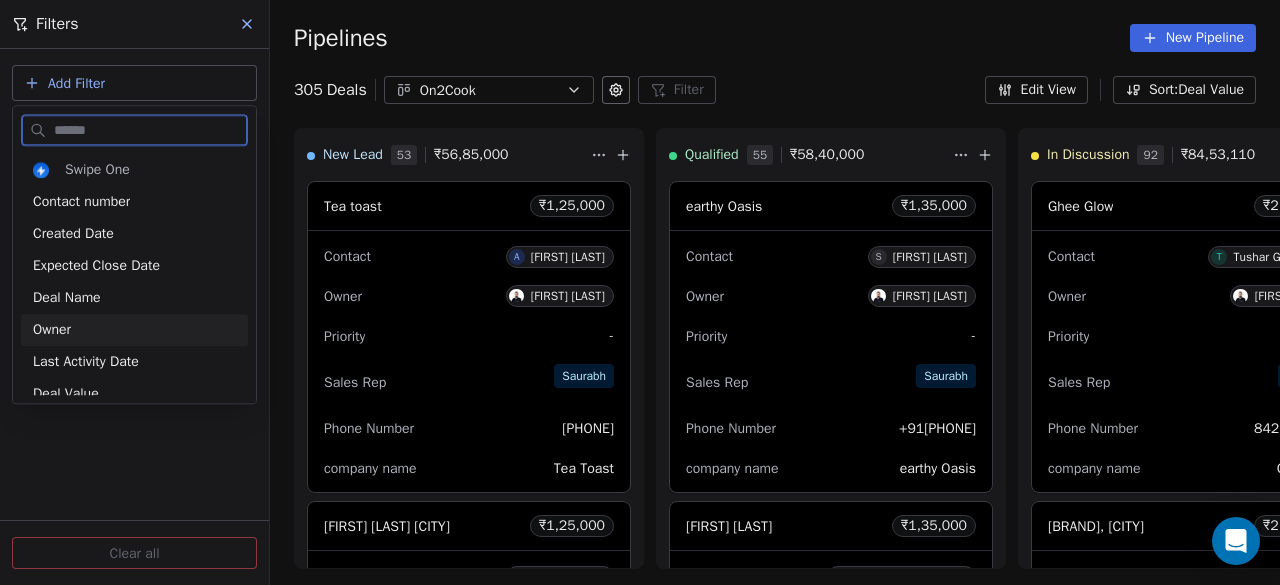 click on "Owner" at bounding box center [134, 330] 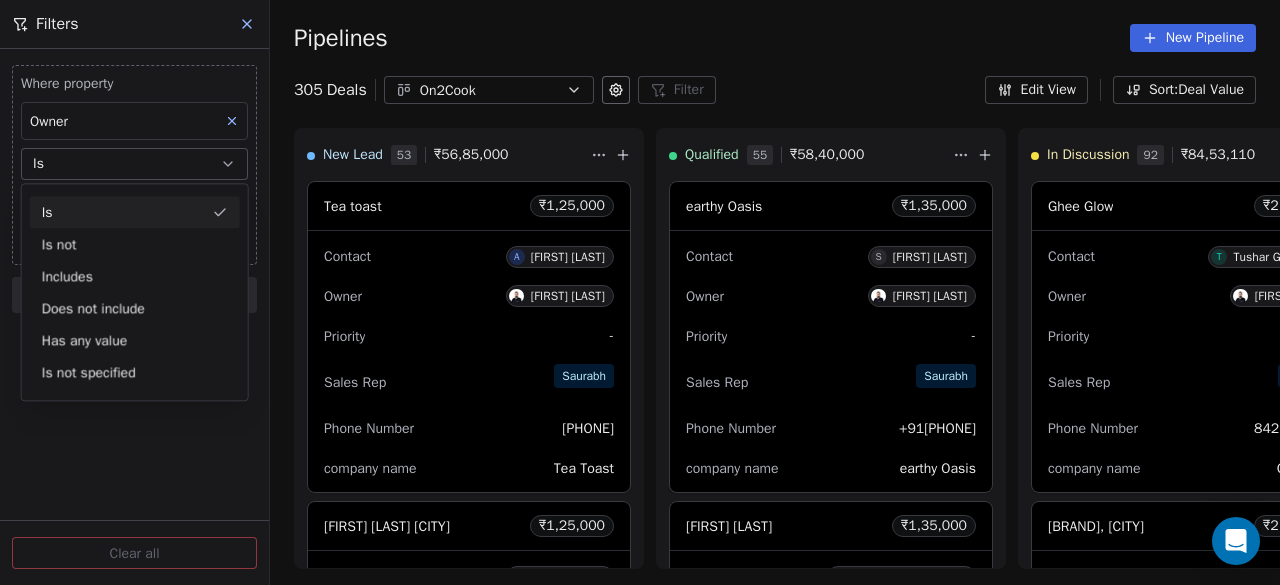 click on "Is" at bounding box center (135, 212) 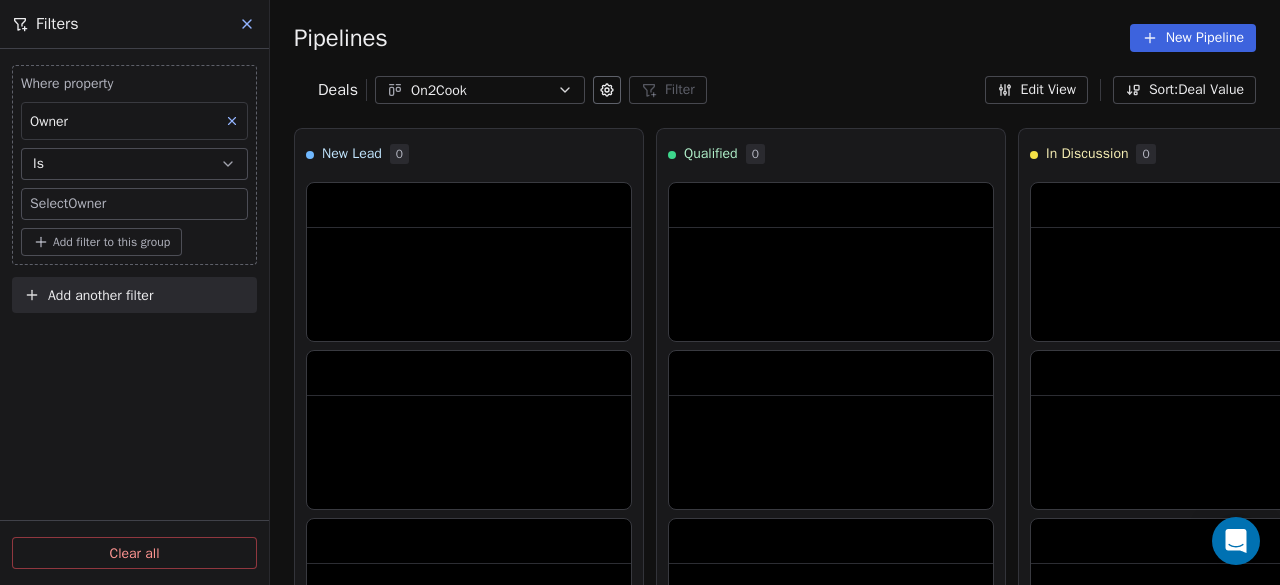 click on "Add filter to this group" at bounding box center (111, 242) 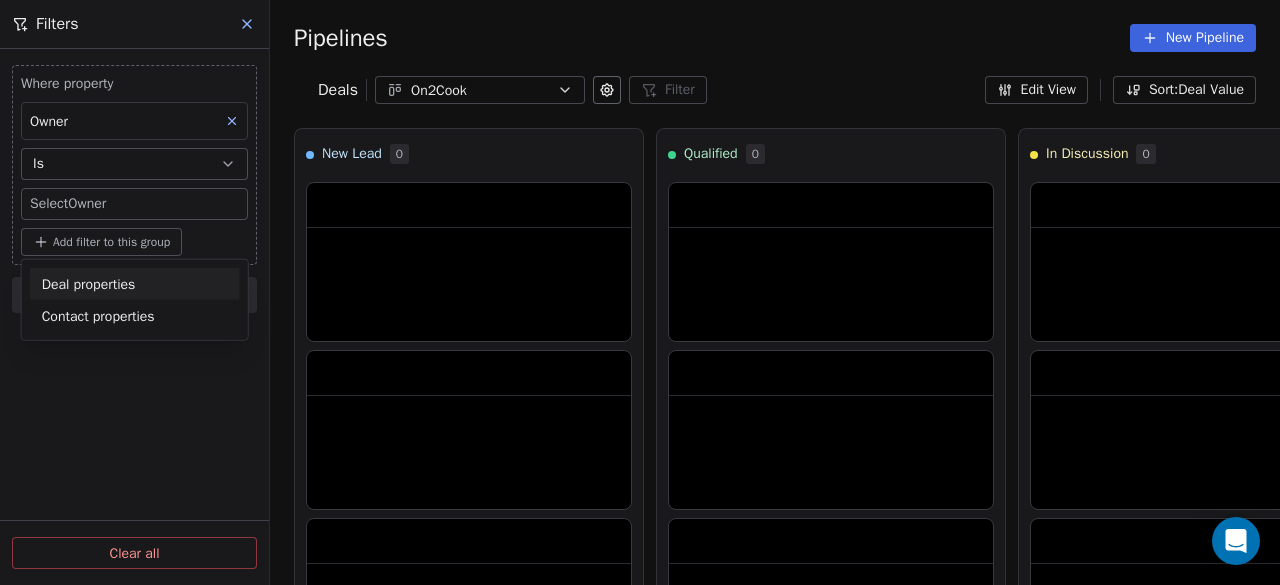 click on "On2Cook India Pvt. Ltd. Contacts People Marketing Workflows Campaigns Sales Pipelines Sequences Beta Tools Apps AI Agents Help & Support Pipelines New Pipeline Deals On2Cook Filter Filters Where property Owner Is Select Owner Add filter to this group Add another filter Clear all Edit View Sort: Deal Value New Lead 0 Qualified 0 In Discussion 0 Proposal 0 Negotiation 0 Won 0 Lost 0 To pick up a draggable item, press the space bar. While dragging, use the arrow keys to move the item. Press space again to drop the item in its new position, or press escape to cancel. Deal properties Contact properties" at bounding box center (640, 292) 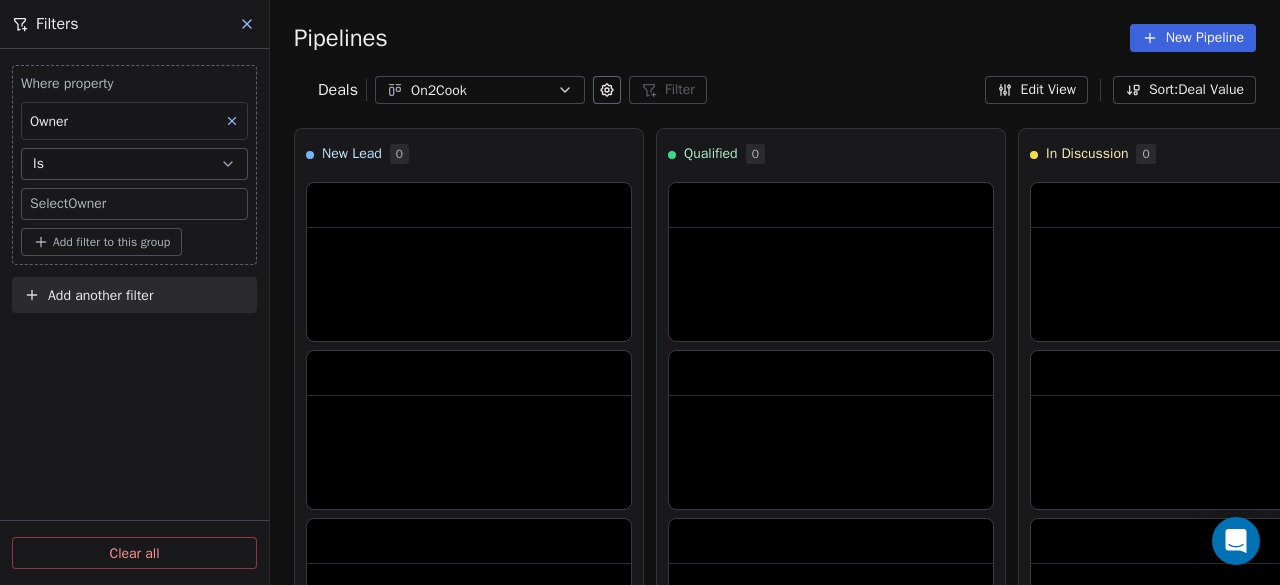 click on "On2Cook India Pvt. Ltd. Contacts People Marketing Workflows Campaigns Sales Pipelines Sequences Beta Tools Apps AI Agents Help & Support Pipelines  New Pipeline Deals On2Cook Filter  Filters Where property   Owner   Is Select  Owner Add filter to this group Add another filter Clear all Edit View Sort:  Deal Value New Lead 0 Qualified 0 In Discussion 0 Proposal 0 Negotiation 0 Won 0 Lost 0
To pick up a draggable item, press the space bar.
While dragging, use the arrow keys to move the item.
Press space again to drop the item in its new position, or press escape to cancel." at bounding box center (640, 292) 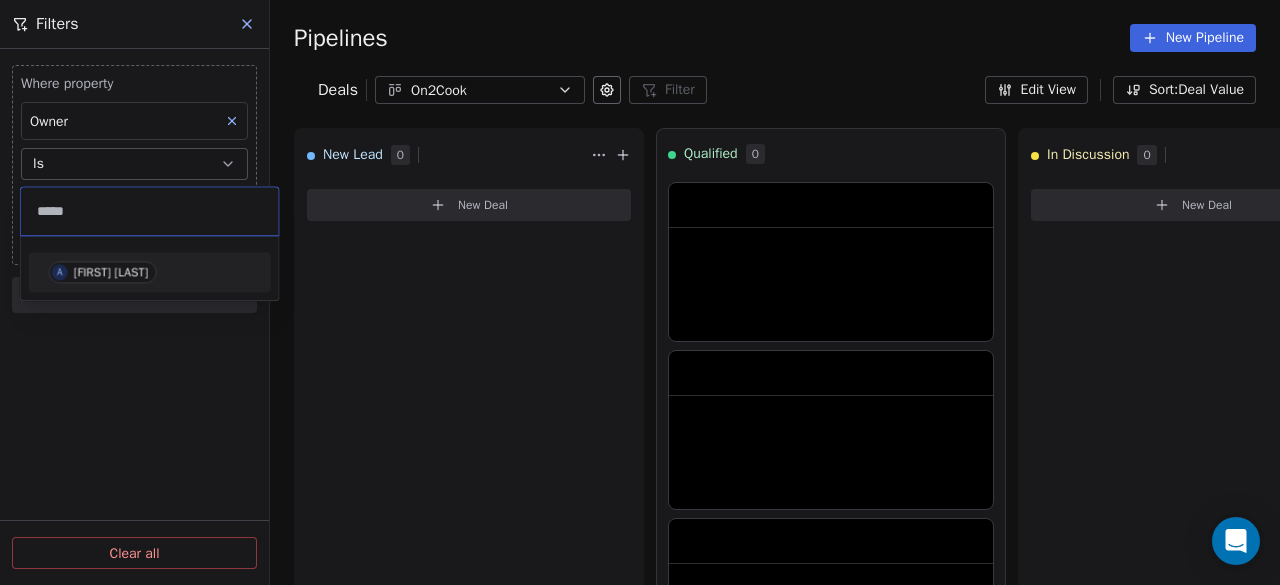 type on "*****" 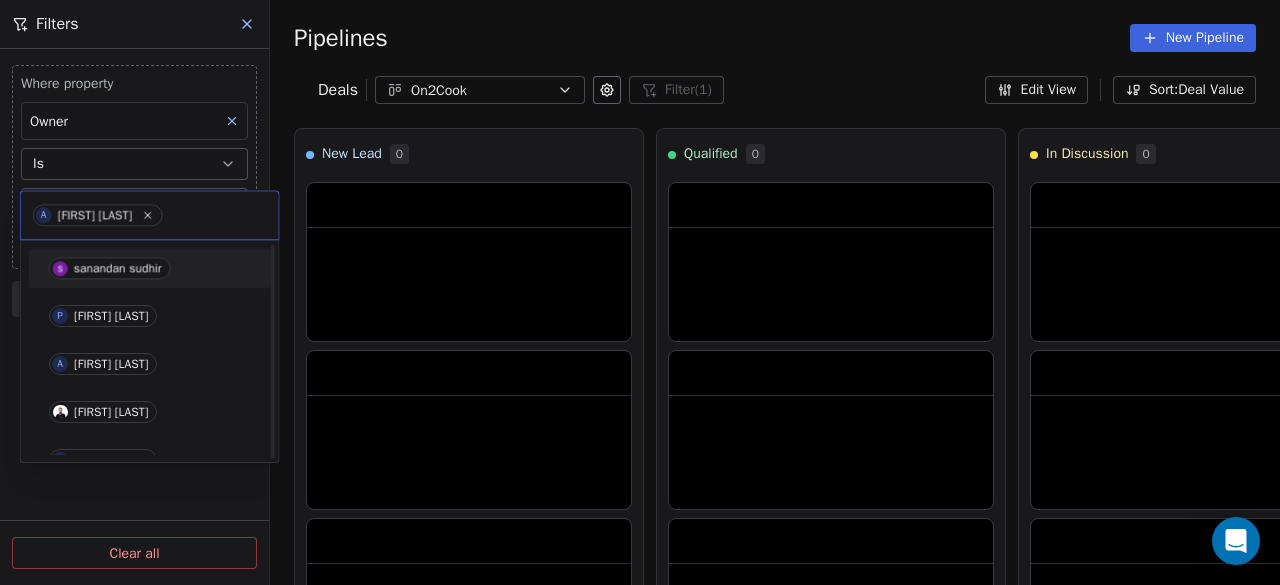 scroll, scrollTop: 457, scrollLeft: 0, axis: vertical 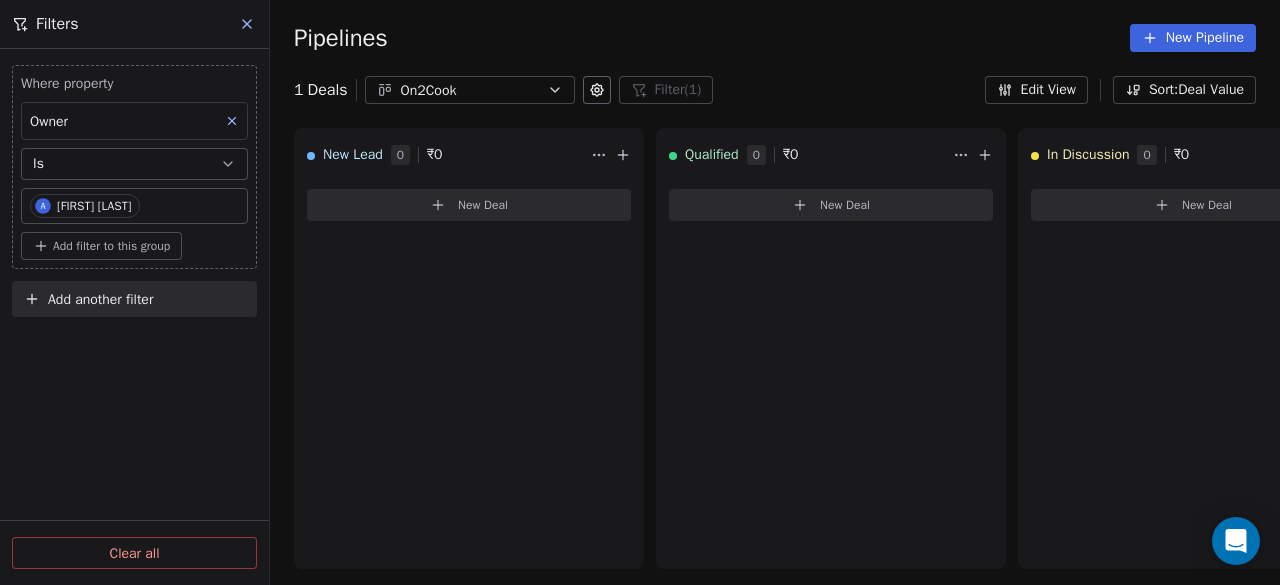 click 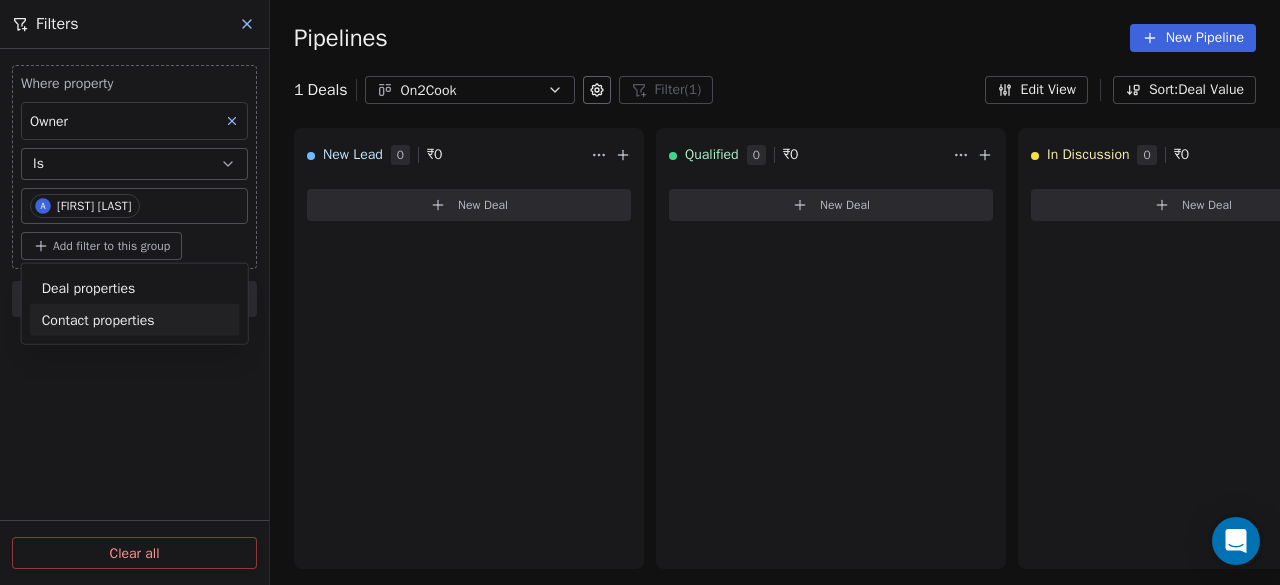 click on "On2Cook India Pvt. Ltd. Contacts People Marketing Workflows Campaigns Sales Pipelines Sequences Beta Tools Apps AI Agents Help & Support Pipelines New Pipeline 1 Deals On2Cook Filter (1) Filters Where property Owner Is A [FIRST] [LAST] Add filter to this group Add another filter Clear all Edit View Sort: Deal Value New Lead 0 ₹ 0 New Deal Qualified 0 ₹ 0 New Deal In Discussion 0 ₹ 0 New Deal Proposal 0 ₹ 0 New Deal Negotiation 0 ₹ 0 New Deal Won 0 ₹ 0 New Deal Lost 1 ₹ 0 Test ₹ 0 Contact T Test Owner A [FIRST] [LAST] Priority - Sales Rep - Phone Number +91[PHONE] company name Test New Deal To pick up a draggable item, press the space bar. While dragging, use the arrow keys to move the item. Press space again to drop the item in its new position, or press escape to cancel. Deal properties Contact properties" at bounding box center (640, 292) 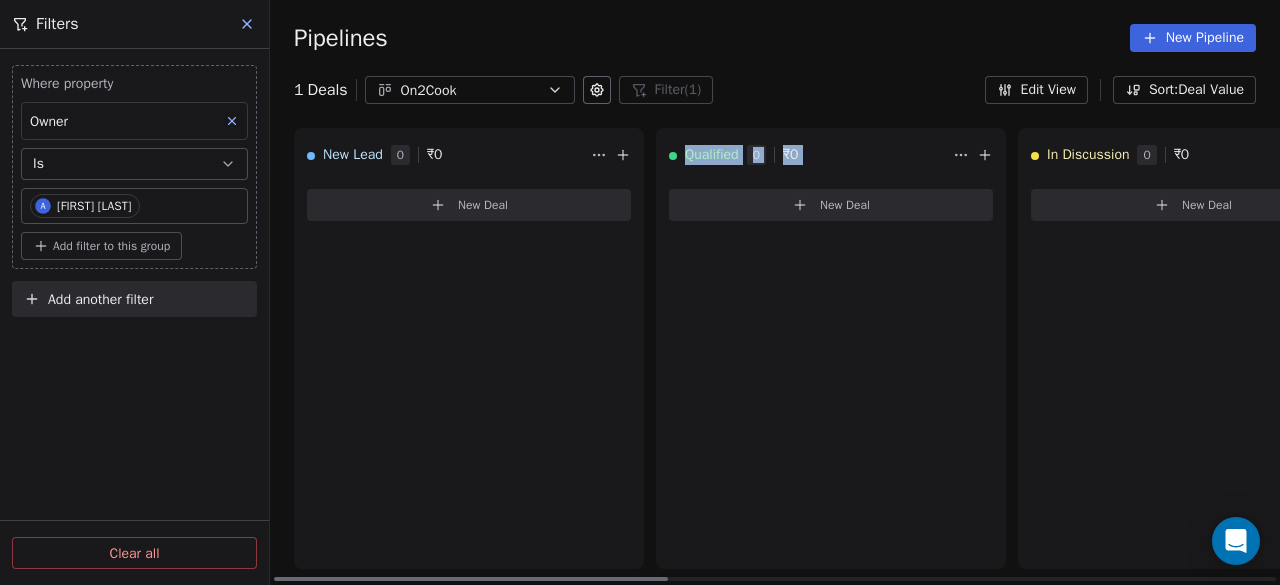 drag, startPoint x: 850, startPoint y: 271, endPoint x: 536, endPoint y: 278, distance: 314.078 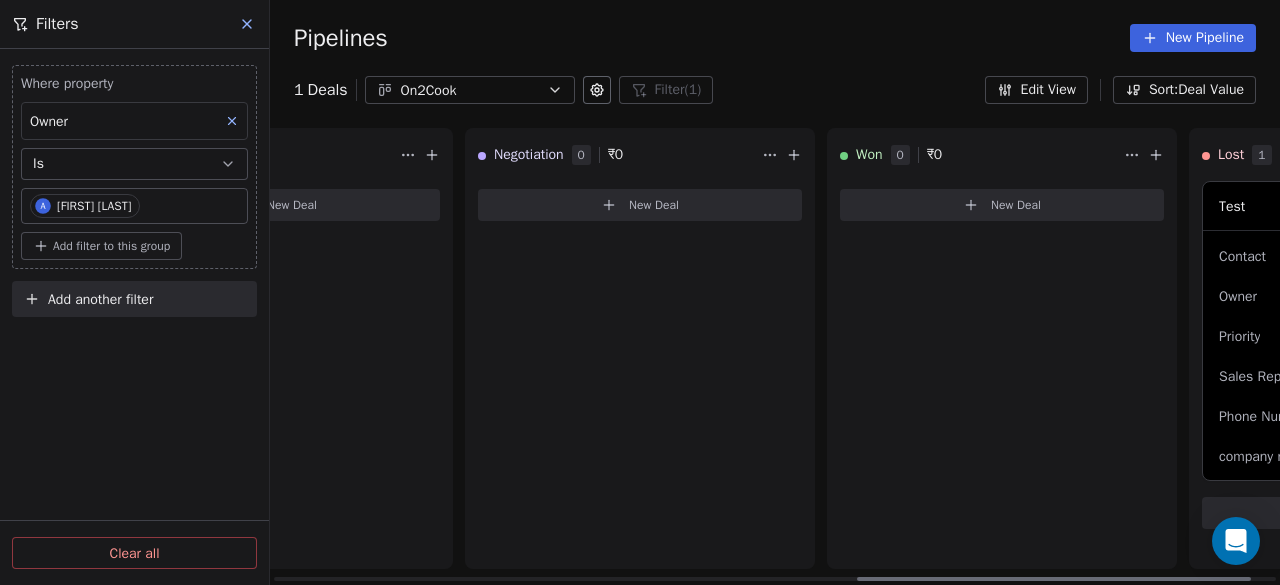 scroll, scrollTop: 0, scrollLeft: 1560, axis: horizontal 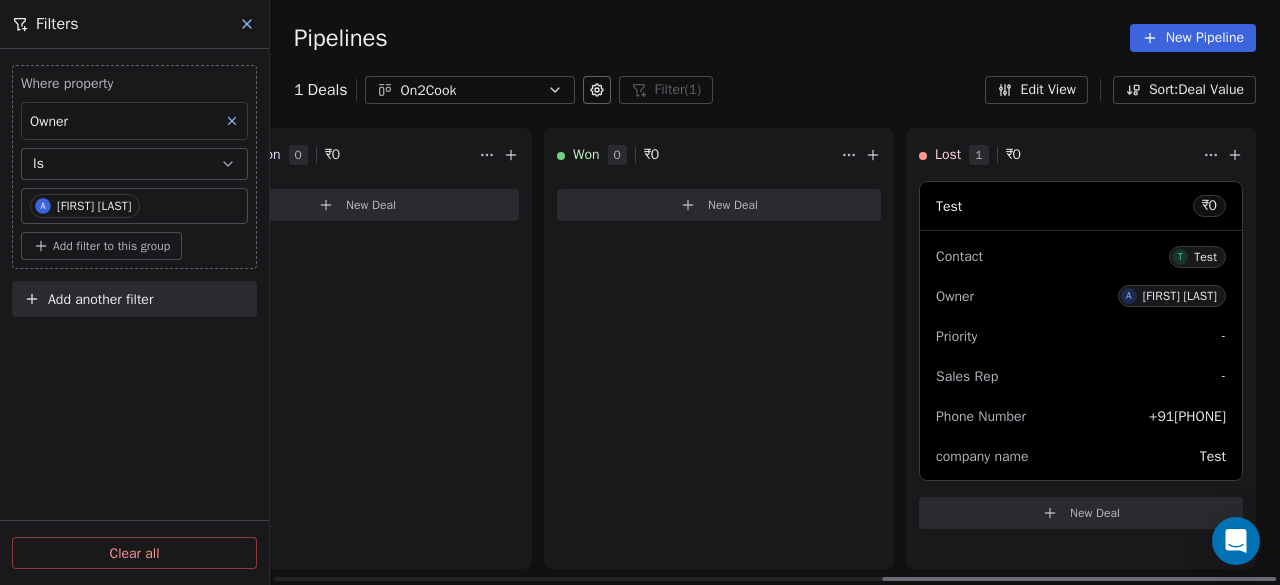 click on "Test ₹ 0" at bounding box center (1081, 206) 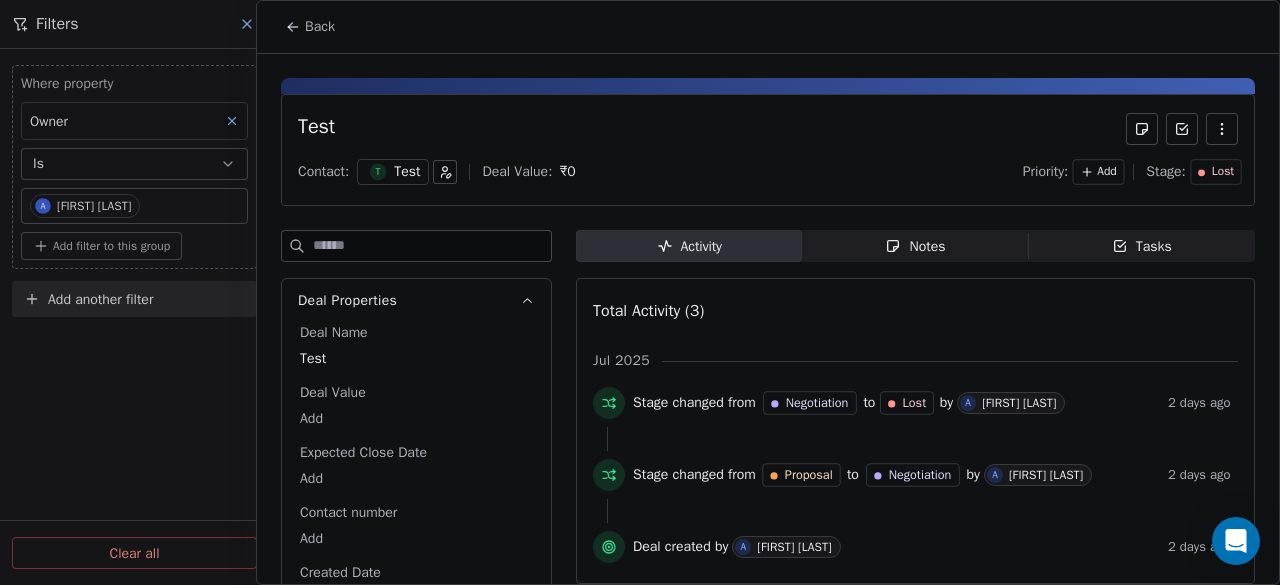 drag, startPoint x: 1080, startPoint y: 291, endPoint x: 1086, endPoint y: 271, distance: 20.880613 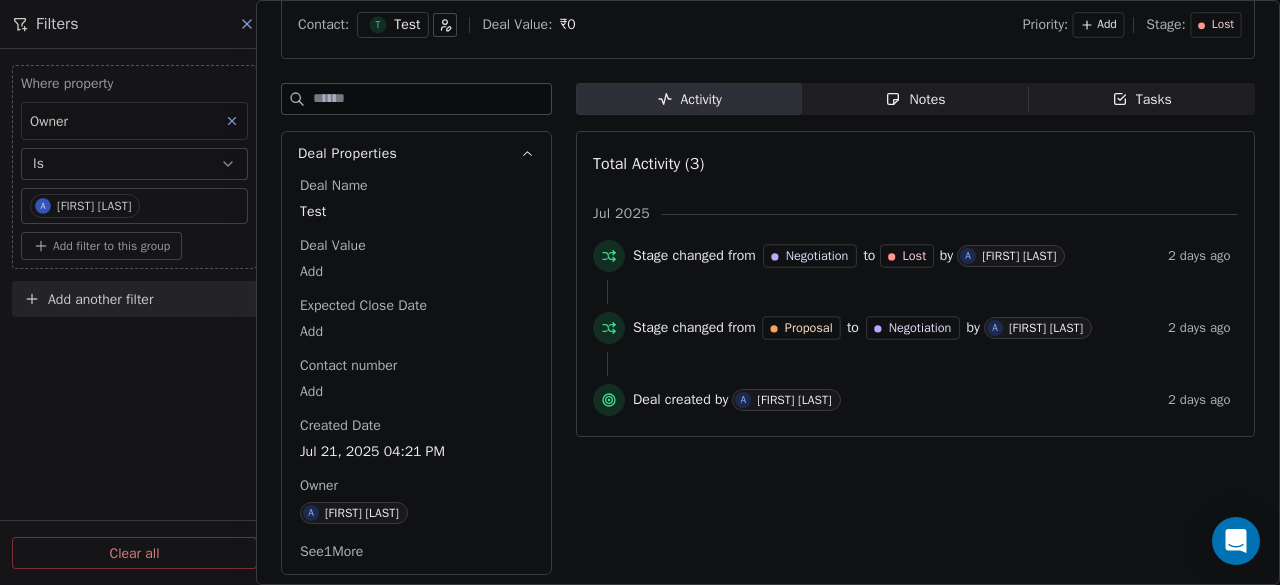 scroll, scrollTop: 0, scrollLeft: 0, axis: both 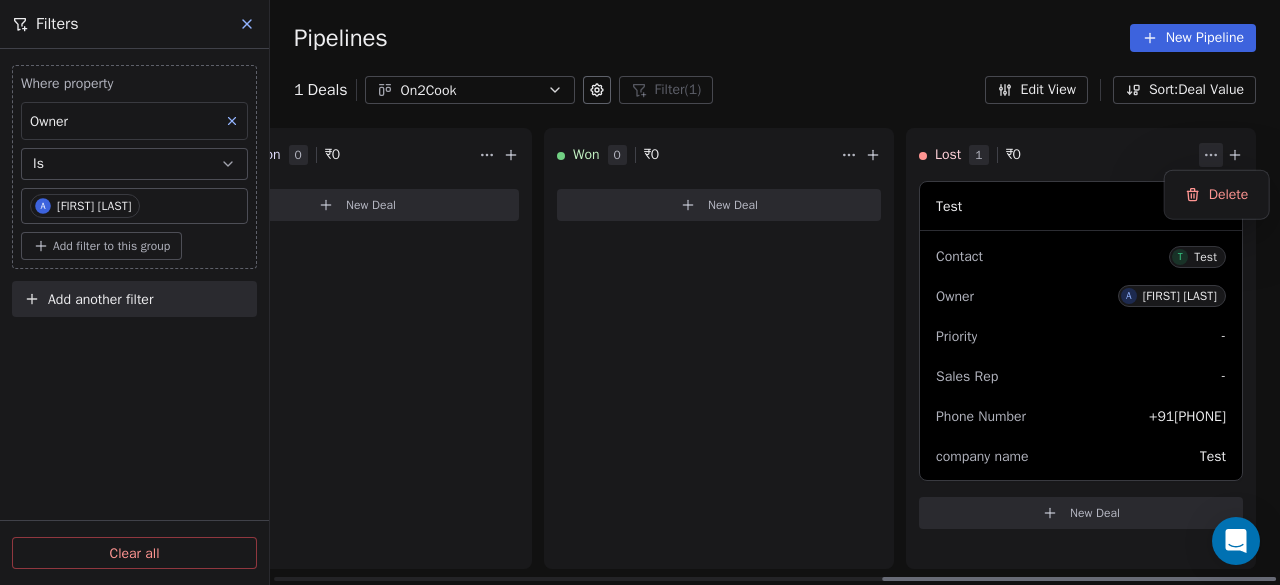 click on "On2Cook India Pvt. Ltd. Contacts People Marketing Workflows Campaigns Sales Pipelines Sequences Beta Tools Apps AI Agents Help & Support Pipelines New Pipeline 1 Deals On2Cook Filter (1) Filters Where property Owner Is A [FIRST] [LAST] Add filter to this group Add another filter Clear all Edit View Sort: Deal Value New Lead 0 ₹ 0 New Deal Qualified 0 ₹ 0 New Deal In Discussion 0 ₹ 0 New Deal Proposal 0 ₹ 0 New Deal Negotiation 0 ₹ 0 New Deal Won 0 ₹ 0 New Deal Lost 1 ₹ 0 Test ₹ 0 Contact T Test Owner A [FIRST] [LAST] Priority - Sales Rep - Phone Number +91[PHONE] company name Test New Deal To pick up a draggable item, press the space bar. While dragging, use the arrow keys to move the item. Press space again to drop the item in its new position, or press escape to cancel. Delete" at bounding box center [640, 292] 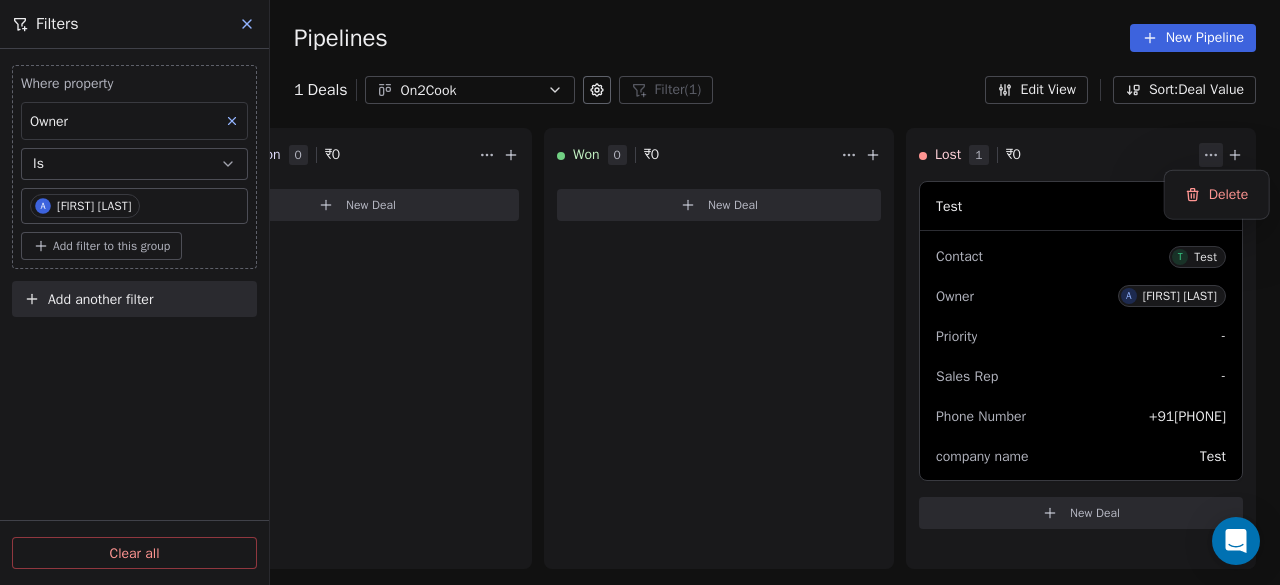 click on "On2Cook India Pvt. Ltd. Contacts People Marketing Workflows Campaigns Sales Pipelines Sequences Beta Tools Apps AI Agents Help & Support Pipelines New Pipeline 1 Deals On2Cook Filter (1) Filters Where property Owner Is A [FIRST] [LAST] Add filter to this group Add another filter Clear all Edit View Sort: Deal Value New Lead 0 ₹ 0 New Deal Qualified 0 ₹ 0 New Deal In Discussion 0 ₹ 0 New Deal Proposal 0 ₹ 0 New Deal Negotiation 0 ₹ 0 New Deal Won 0 ₹ 0 New Deal Lost 1 ₹ 0 Test ₹ 0 Contact T Test Owner A [FIRST] [LAST] Priority - Sales Rep - Phone Number +91[PHONE] company name Test New Deal To pick up a draggable item, press the space bar. While dragging, use the arrow keys to move the item. Press space again to drop the item in its new position, or press escape to cancel. Delete" at bounding box center (640, 292) 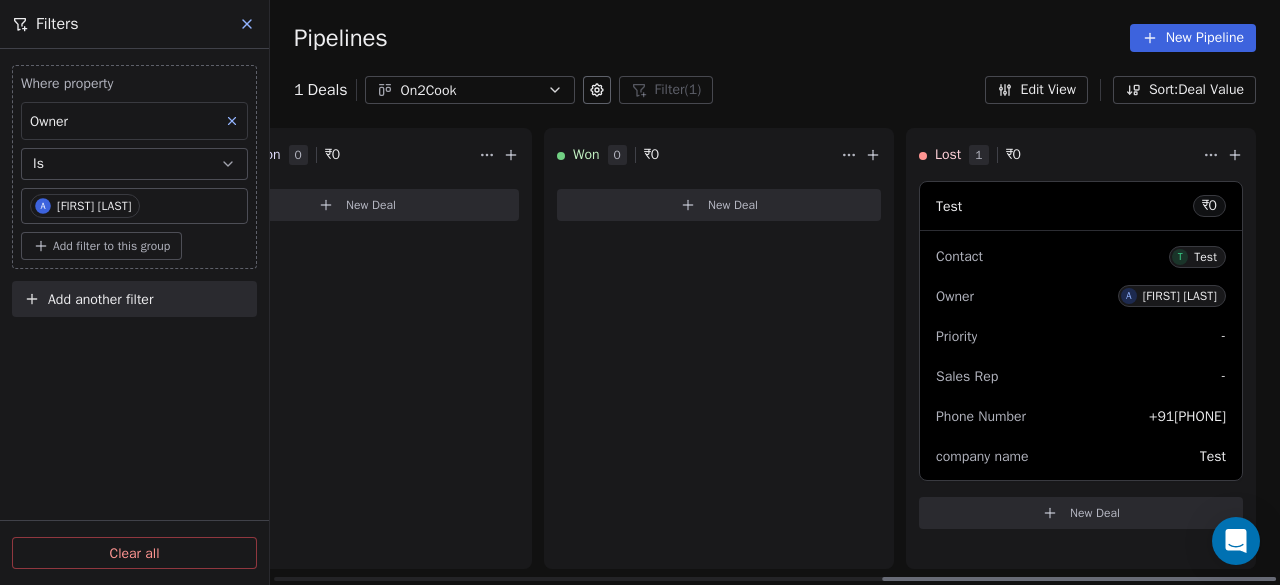 click on "Test ₹ 0" at bounding box center (1081, 206) 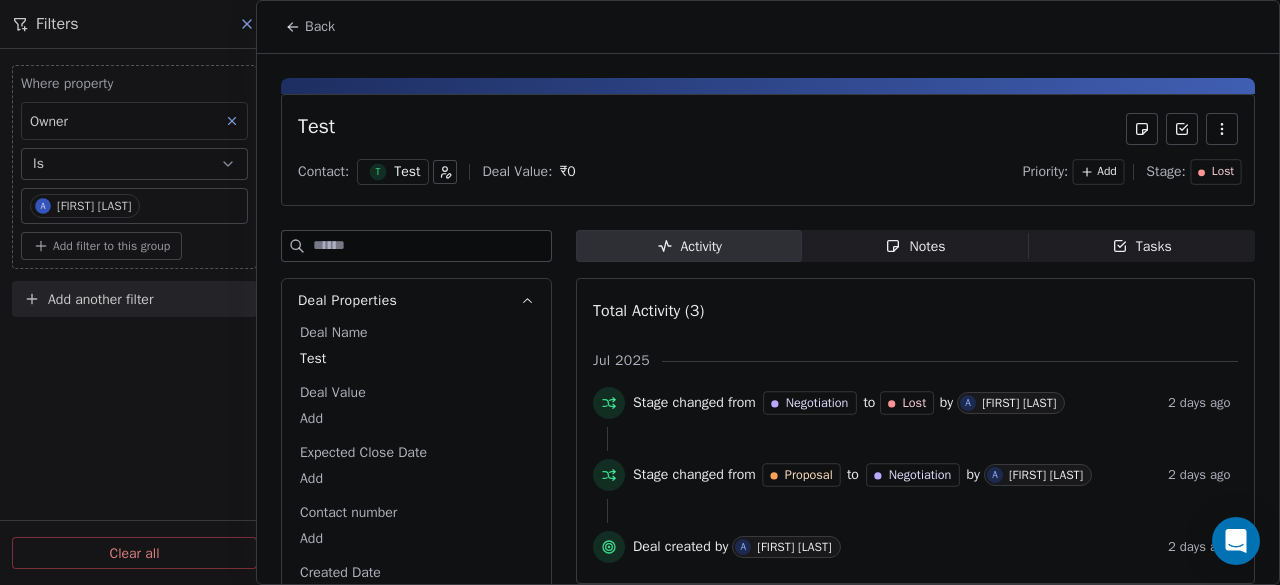 click at bounding box center (640, 292) 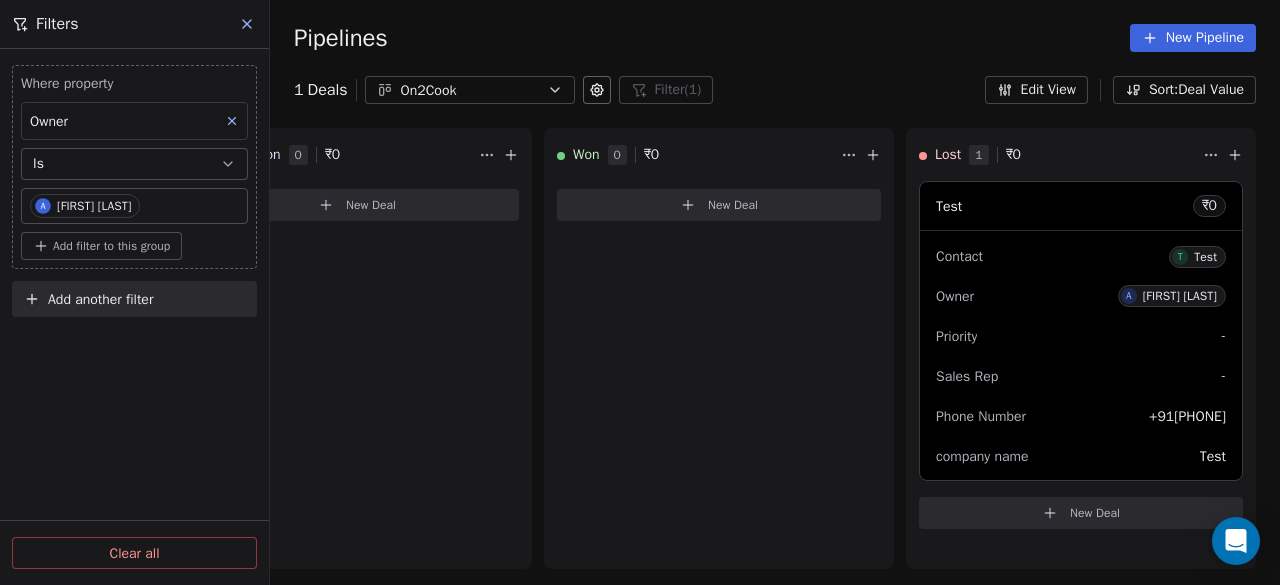 click on "1 Deals On2Cook Filter  (1) Filters Where property   Owner   Is A [FIRST] [LAST] Add filter to this group Add another filter Clear all Edit View Sort:  Deal Value" at bounding box center (775, 90) 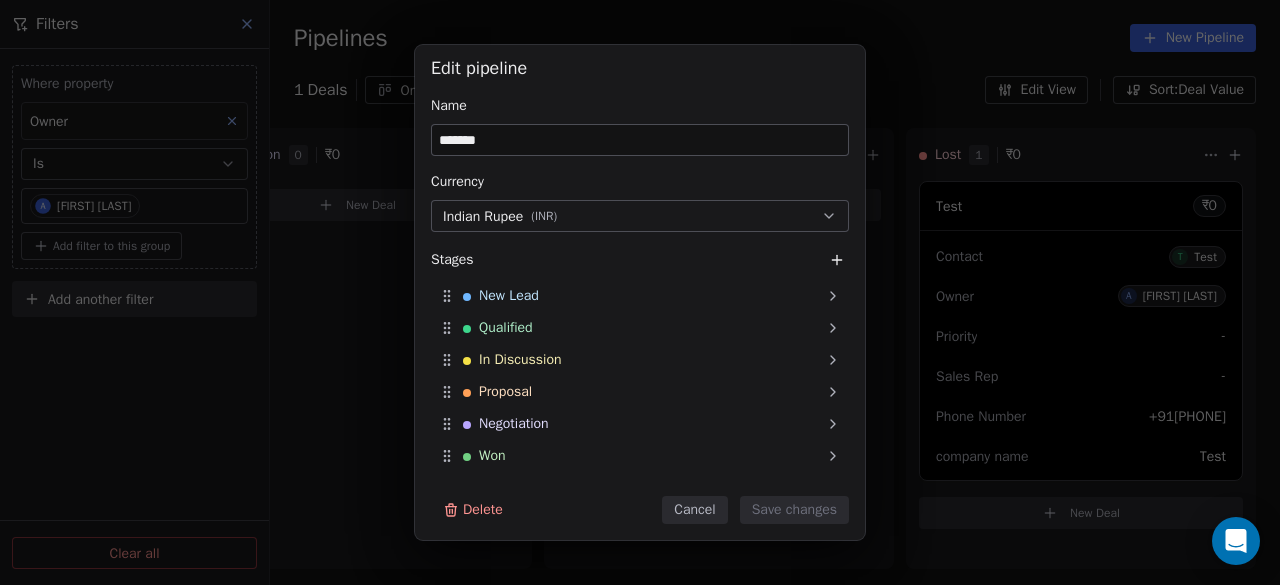 click on "Edit pipeline Name ******* Currency Indian Rupee ( INR ) Stages New Lead Qualified In Discussion Proposal Negotiation Won Lost To pick up a draggable item, press the space bar. While dragging, use the arrow keys to move the item. Press space again to drop the item in its new position, or press escape to cancel. Delete Cancel Save changes" at bounding box center [640, 293] 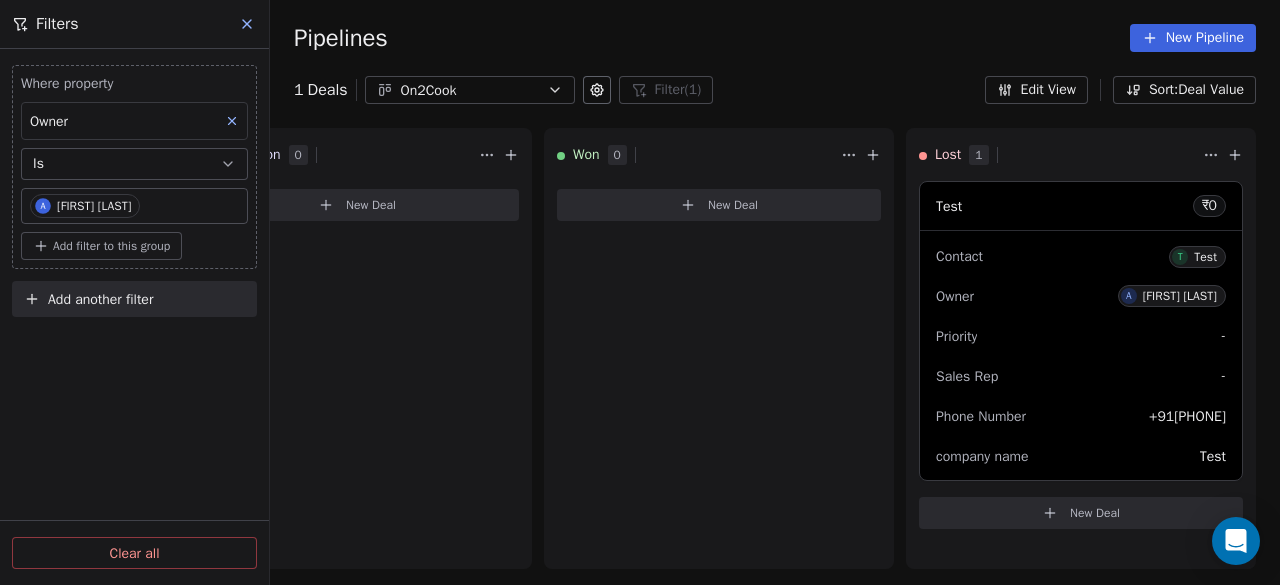 click on "Pipelines  New Pipeline" at bounding box center [775, 38] 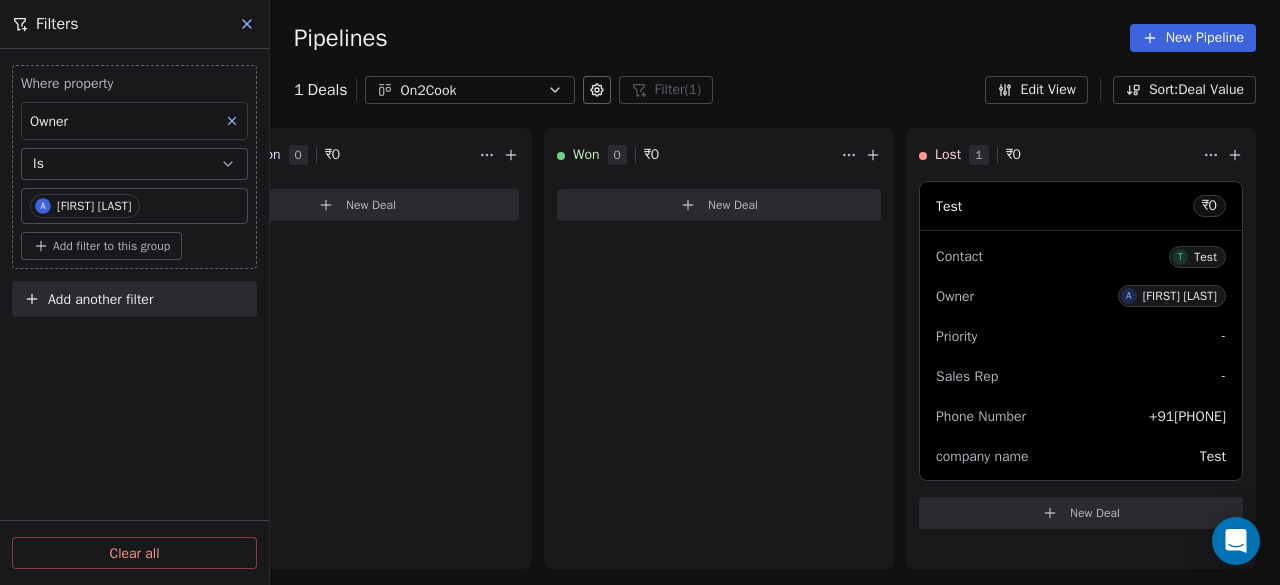 click on "Where property Owner Is A [FIRST] [LAST] Add filter to this group Add another filter Clear all" at bounding box center [134, 317] 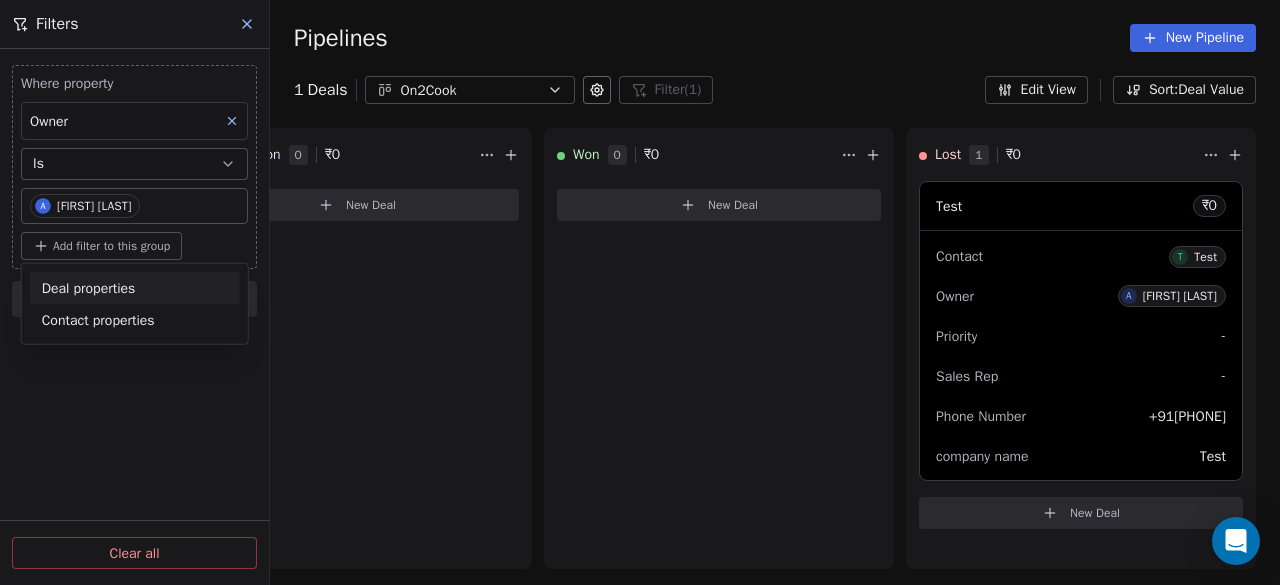 click on "Deal properties" at bounding box center (135, 287) 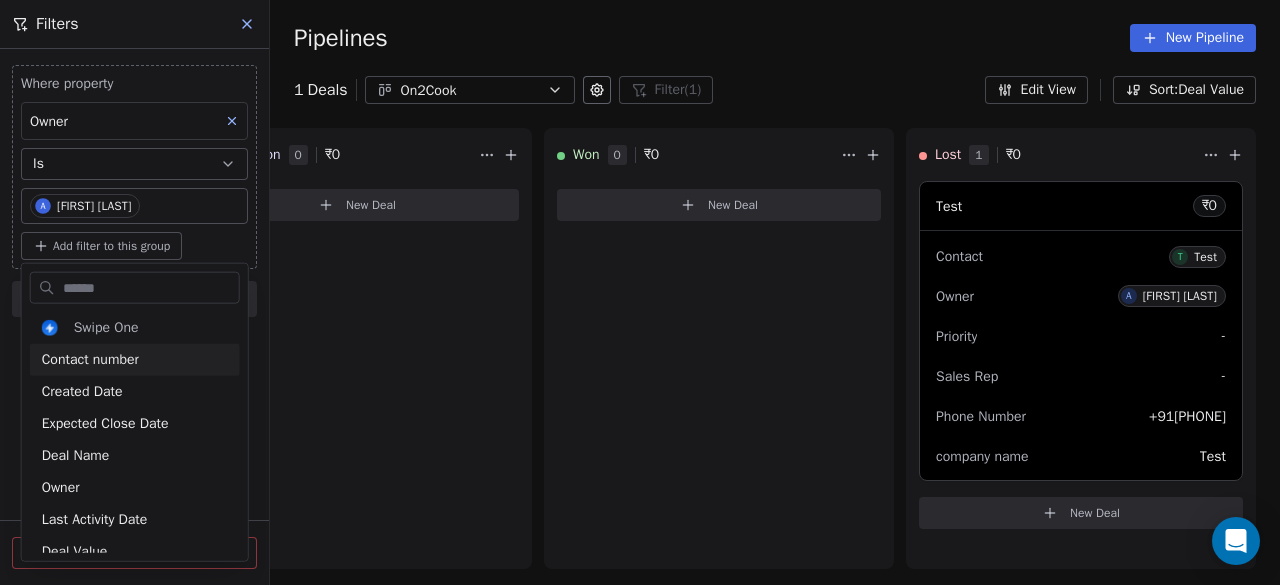 click on "On2Cook India Pvt. Ltd. Contacts People Marketing Workflows Campaigns Sales Pipelines Sequences Beta Tools Apps AI Agents Help & Support Pipelines New Pipeline 1 Deals On2Cook Filter (1) Filters Where property Owner Is A [FIRST] [LAST] Add filter to this group Add another filter Clear all Edit View Sort: Deal Value New Lead 0 ₹ 0 New Deal Qualified 0 ₹ 0 New Deal In Discussion 0 ₹ 0 New Deal Proposal 0 ₹ 0 New Deal Negotiation 0 ₹ 0 New Deal Won 0 ₹ 0 New Deal Lost 1 ₹ 0 Test ₹ 0 Contact T Test Owner A [FIRST] [LAST] Priority - Sales Rep - Phone Number +91[PHONE] company name Test New Deal To pick up a draggable item, press the space bar. While dragging, use the arrow keys to move the item. Press space again to drop the item in its new position, or press escape to cancel." at bounding box center (640, 292) 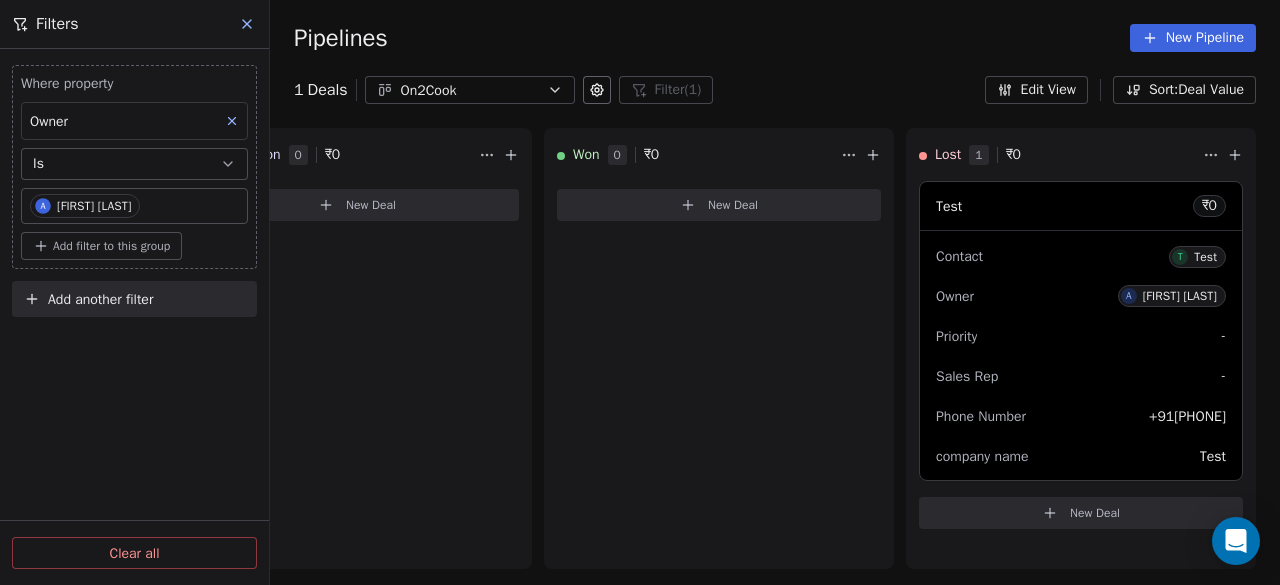 click on "Where property Owner Is A [FIRST] [LAST] Add filter to this group Add another filter Clear all" at bounding box center (134, 317) 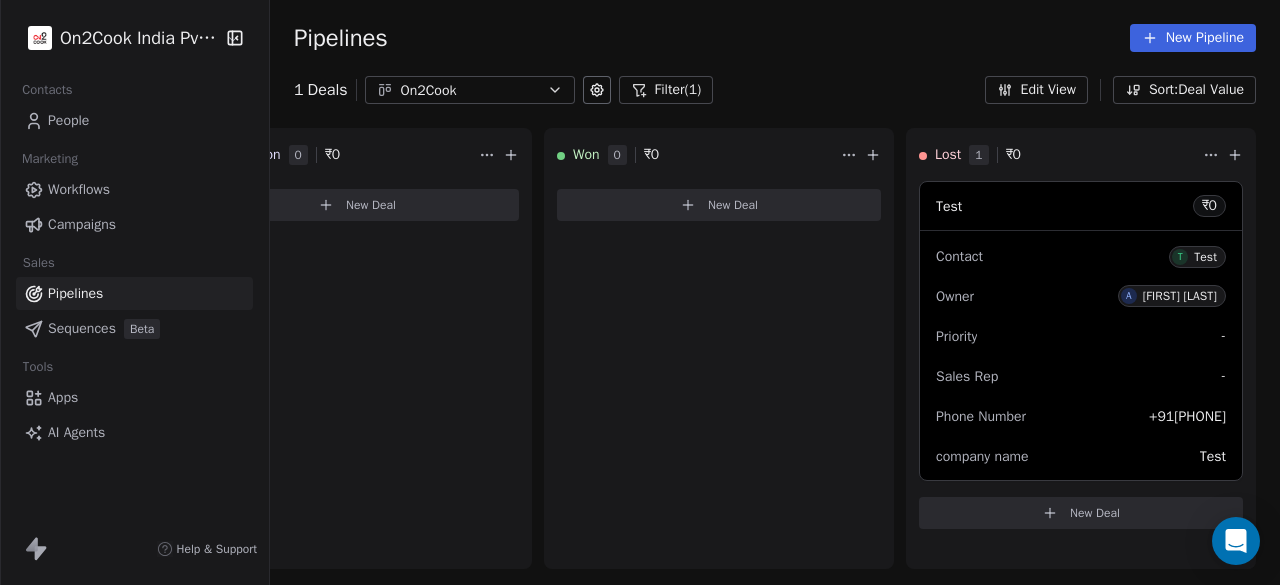 click on "Pipelines  New Pipeline" at bounding box center (775, 38) 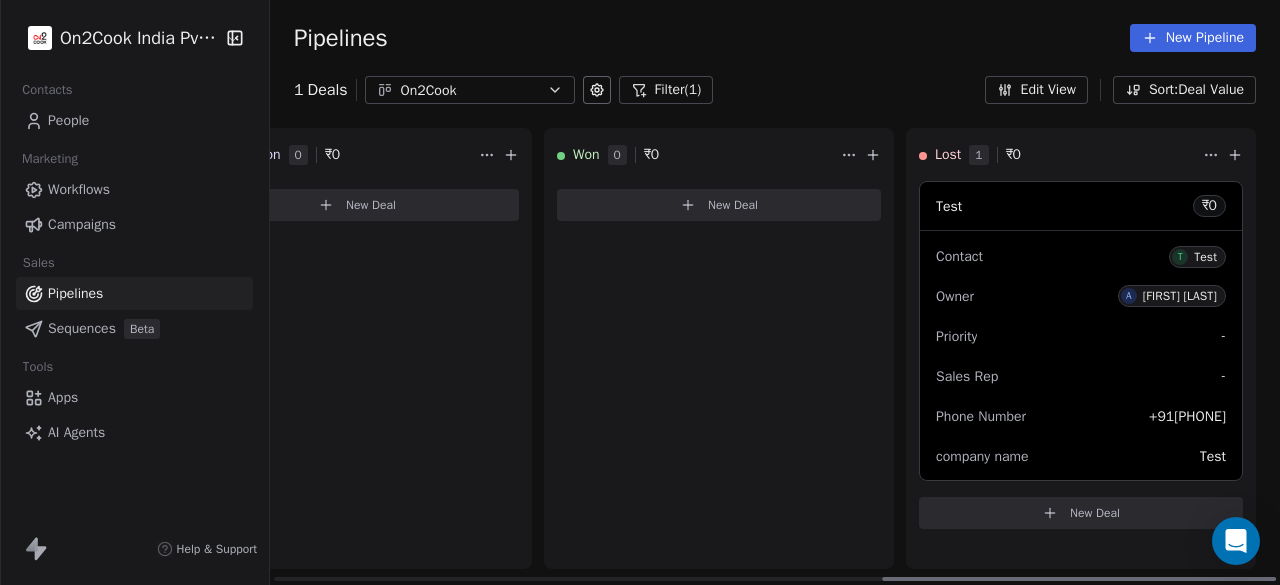 click on "Pipelines  New Pipeline" at bounding box center (775, 38) 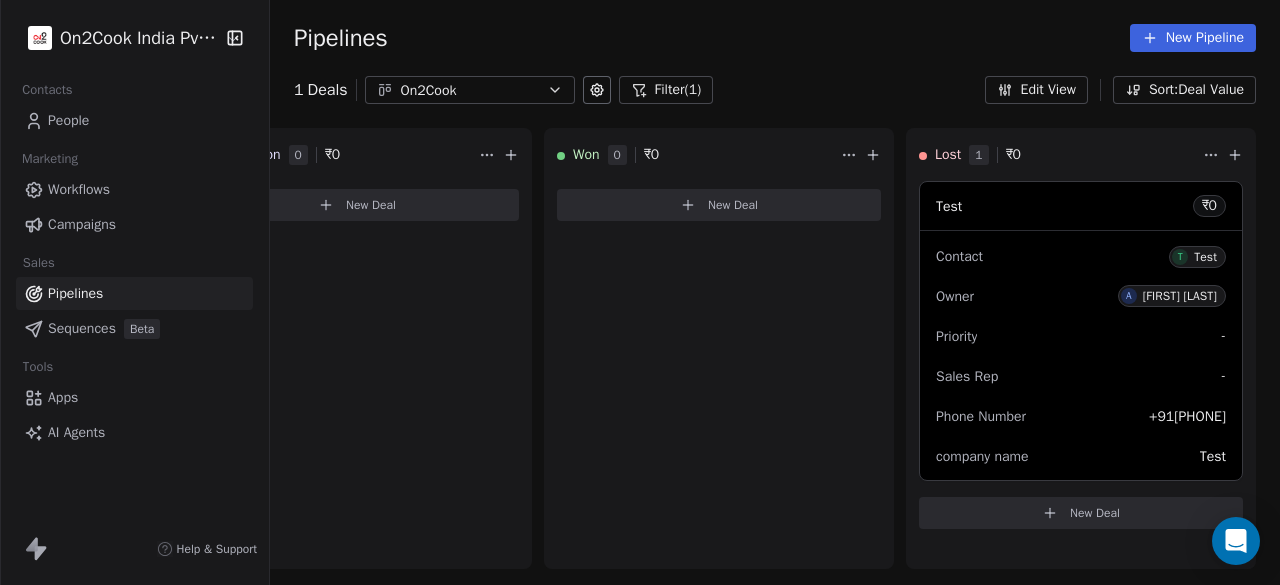 click on "Pipelines  New Pipeline" at bounding box center [775, 38] 